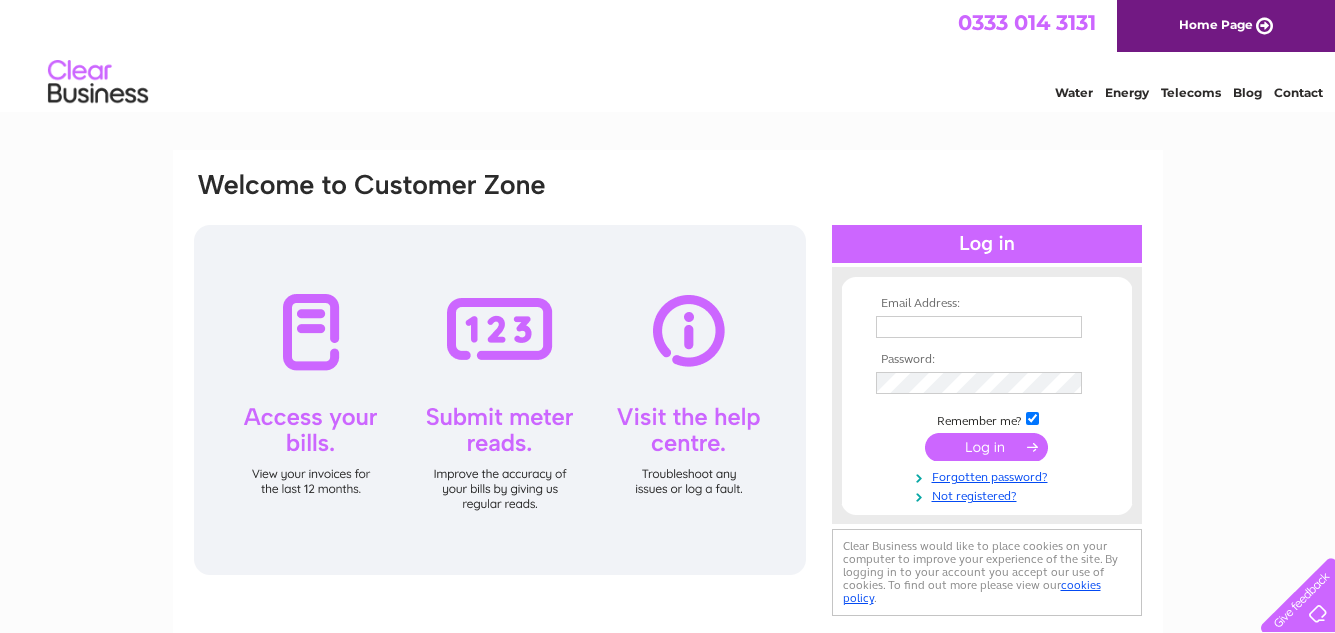 scroll, scrollTop: 0, scrollLeft: 0, axis: both 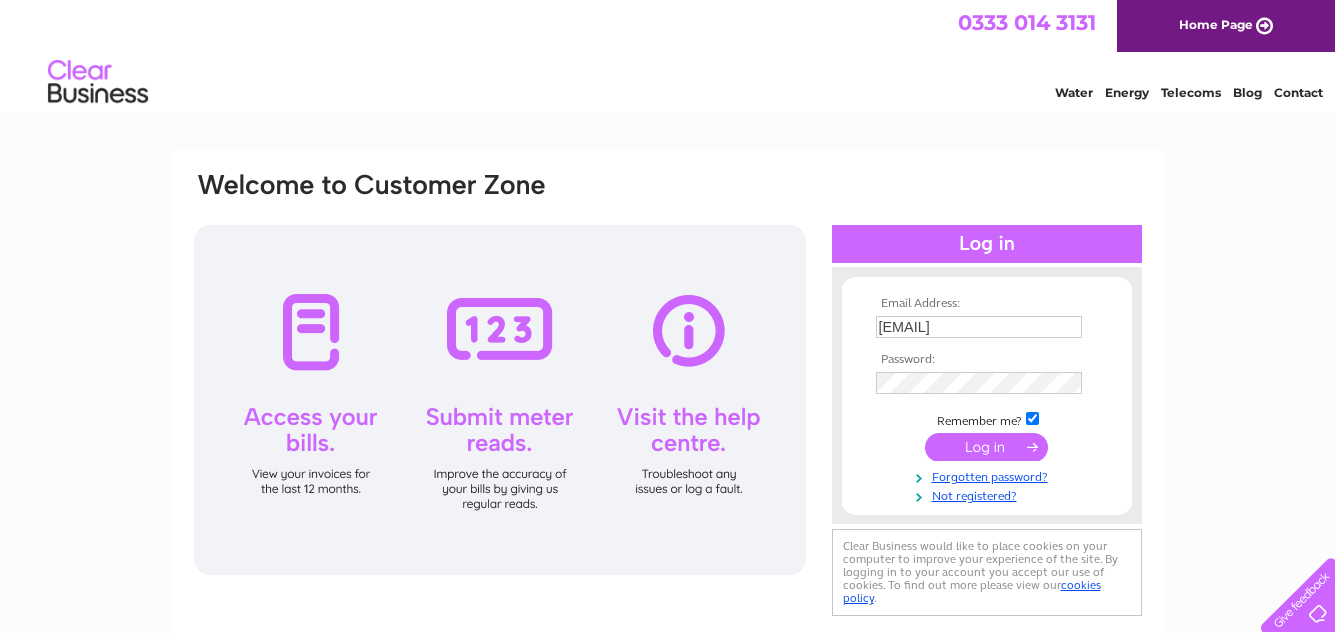 click at bounding box center (986, 447) 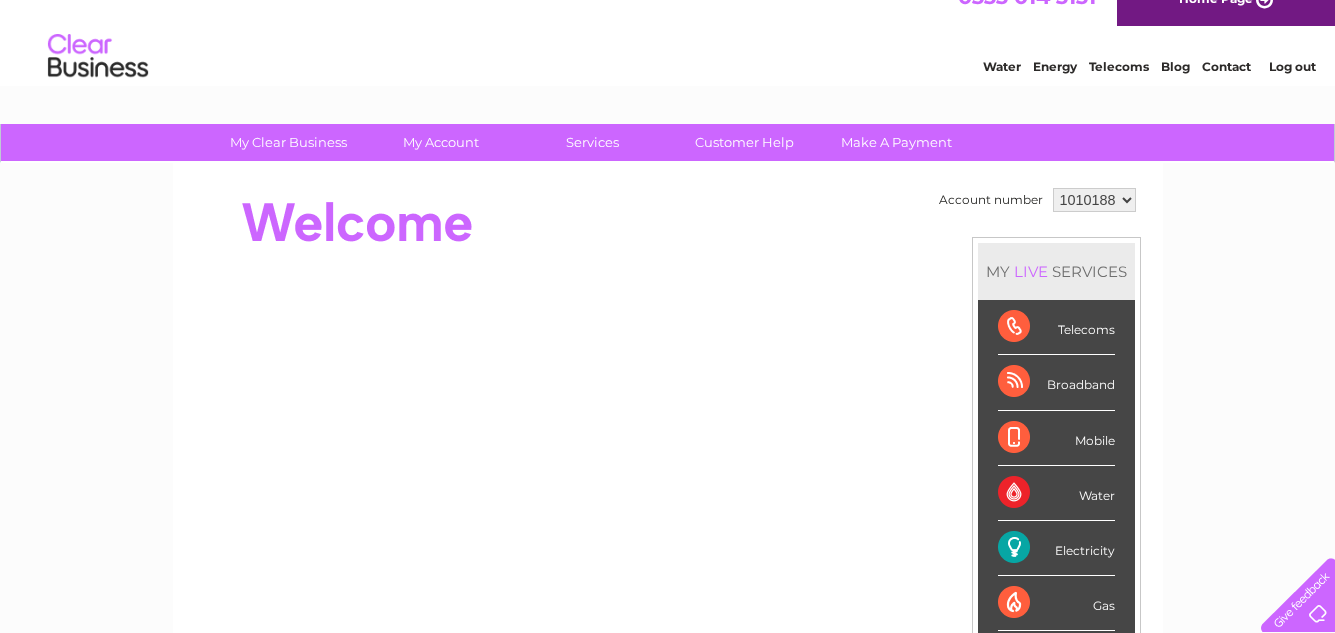 scroll, scrollTop: 0, scrollLeft: 0, axis: both 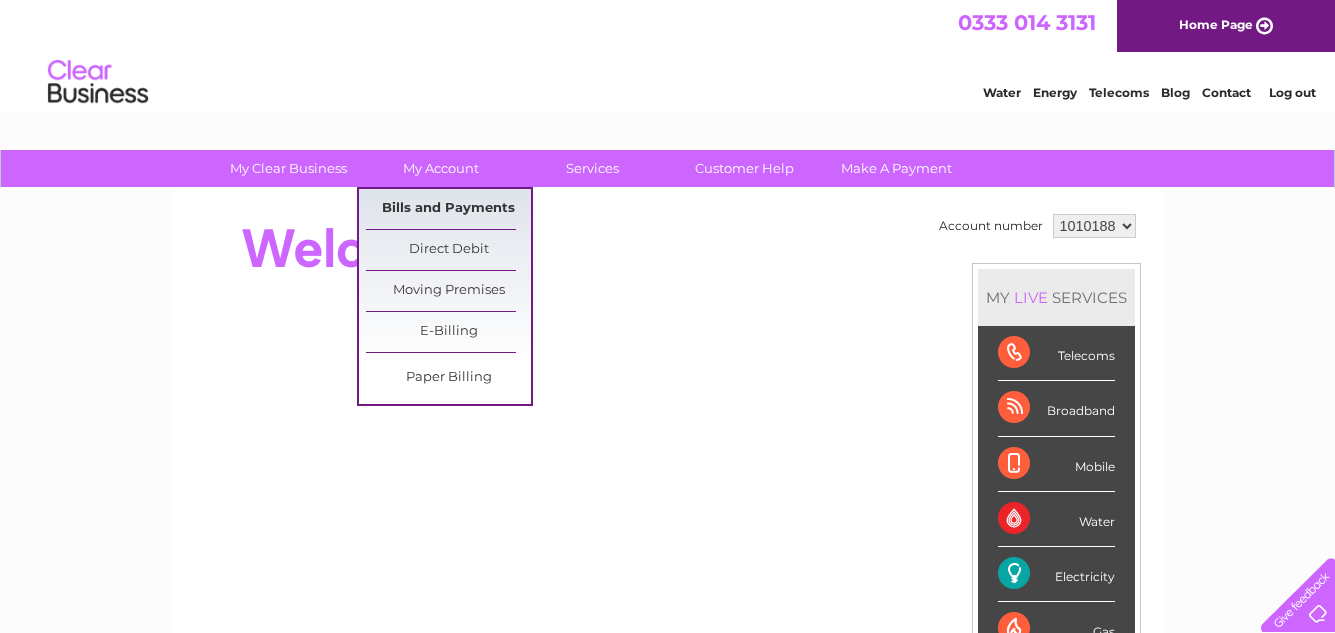 click on "Bills and Payments" at bounding box center (448, 209) 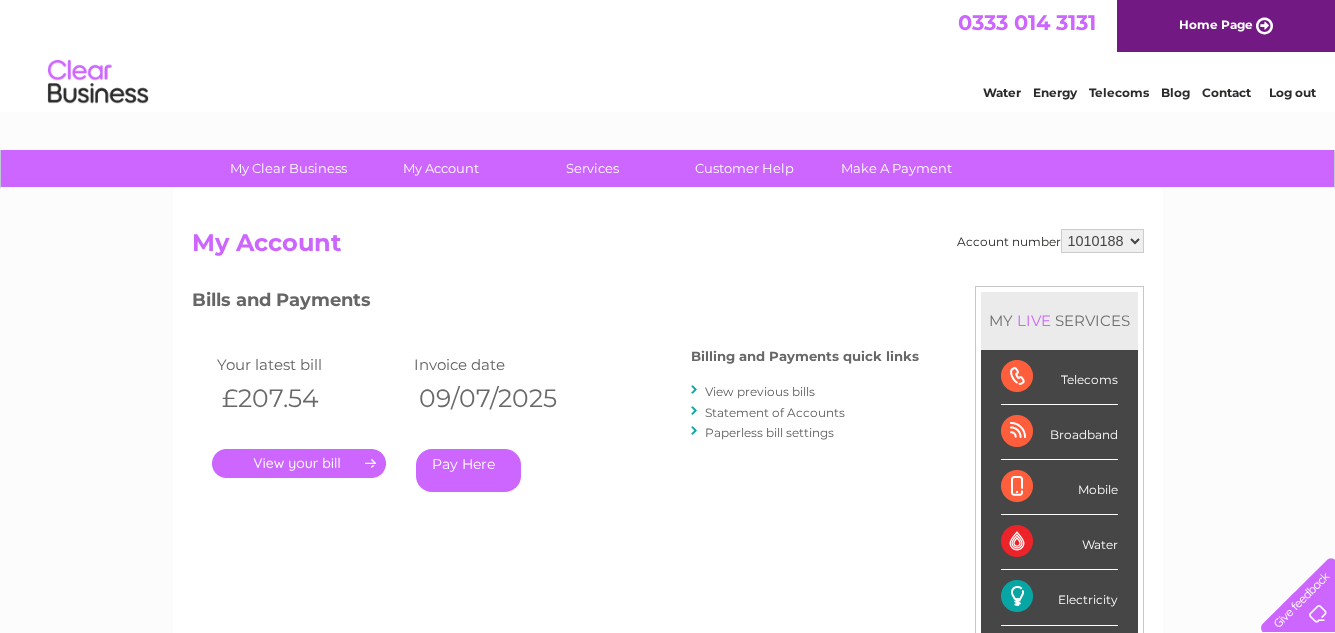 scroll, scrollTop: 0, scrollLeft: 0, axis: both 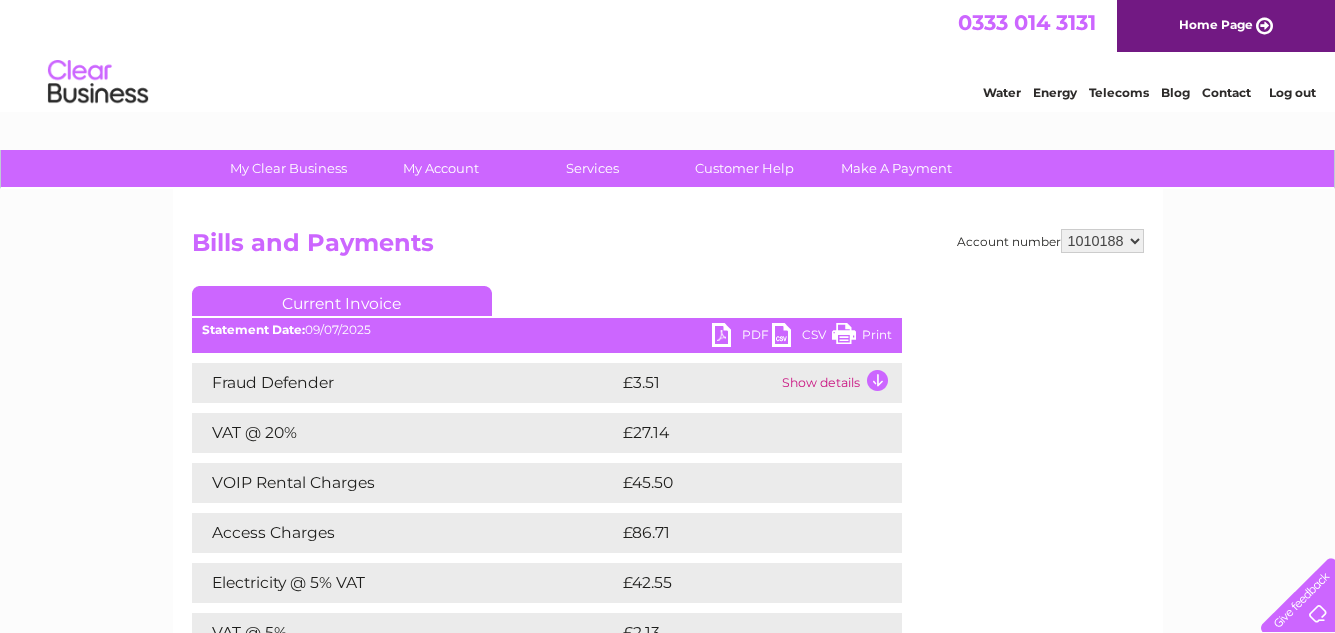 click on "PDF" at bounding box center (742, 337) 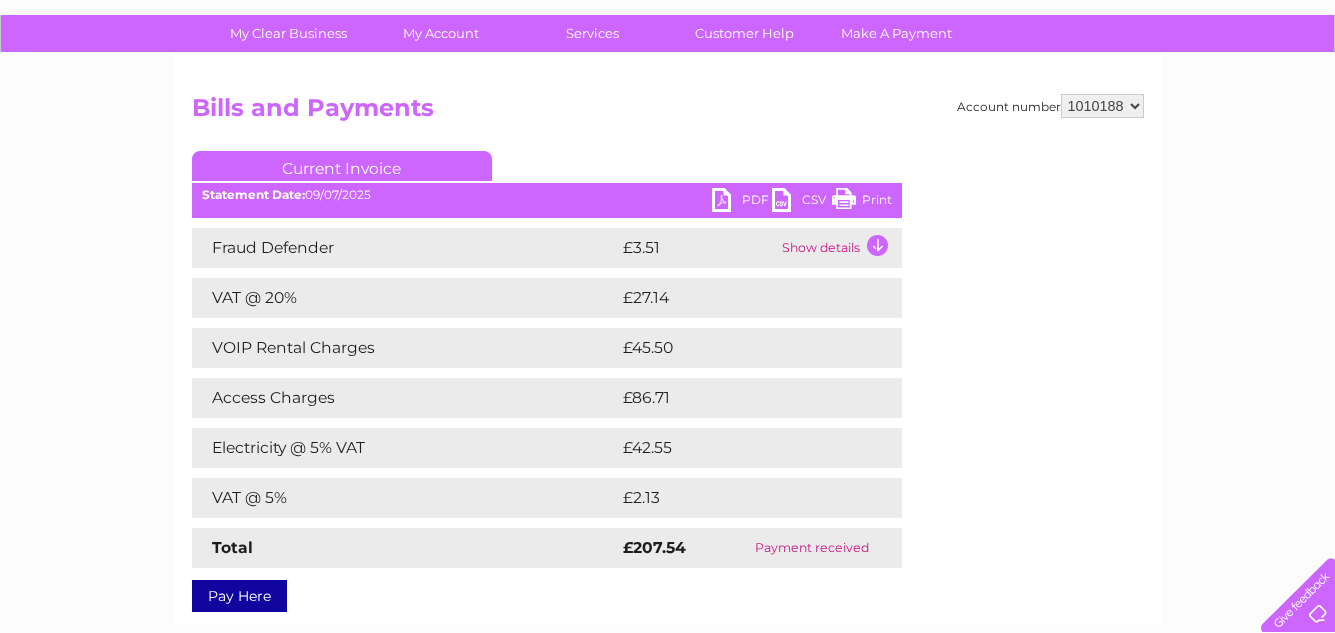 scroll, scrollTop: 100, scrollLeft: 0, axis: vertical 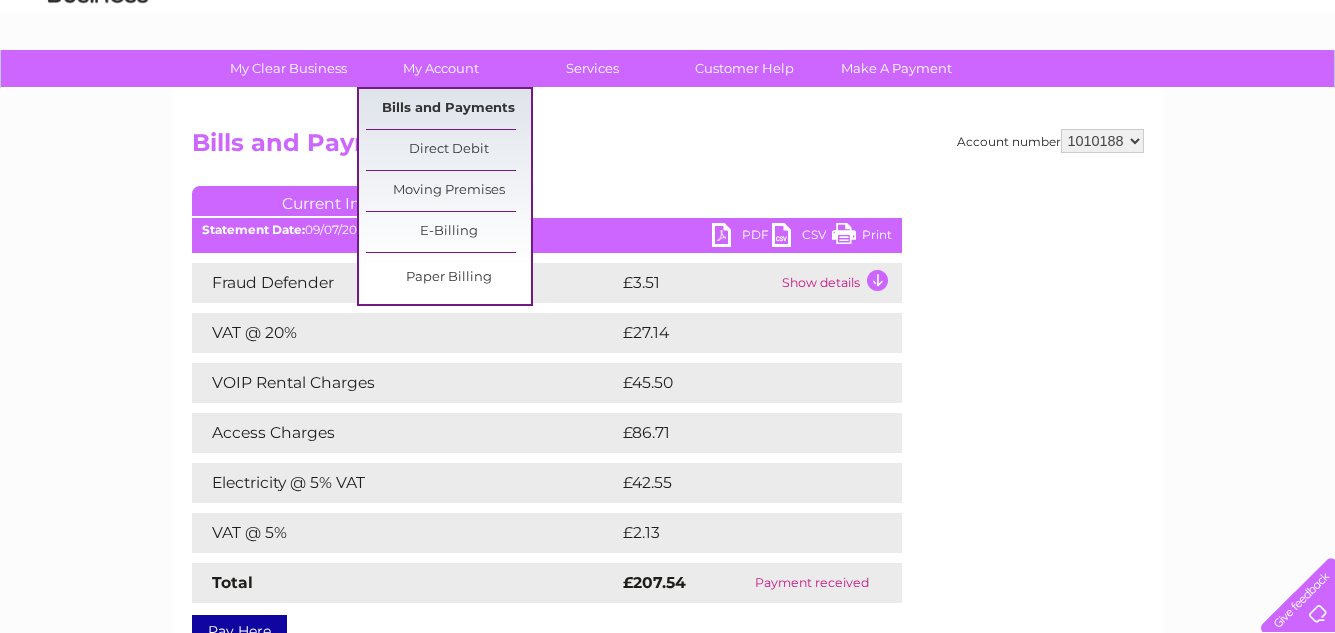 click on "Bills and Payments" at bounding box center [448, 109] 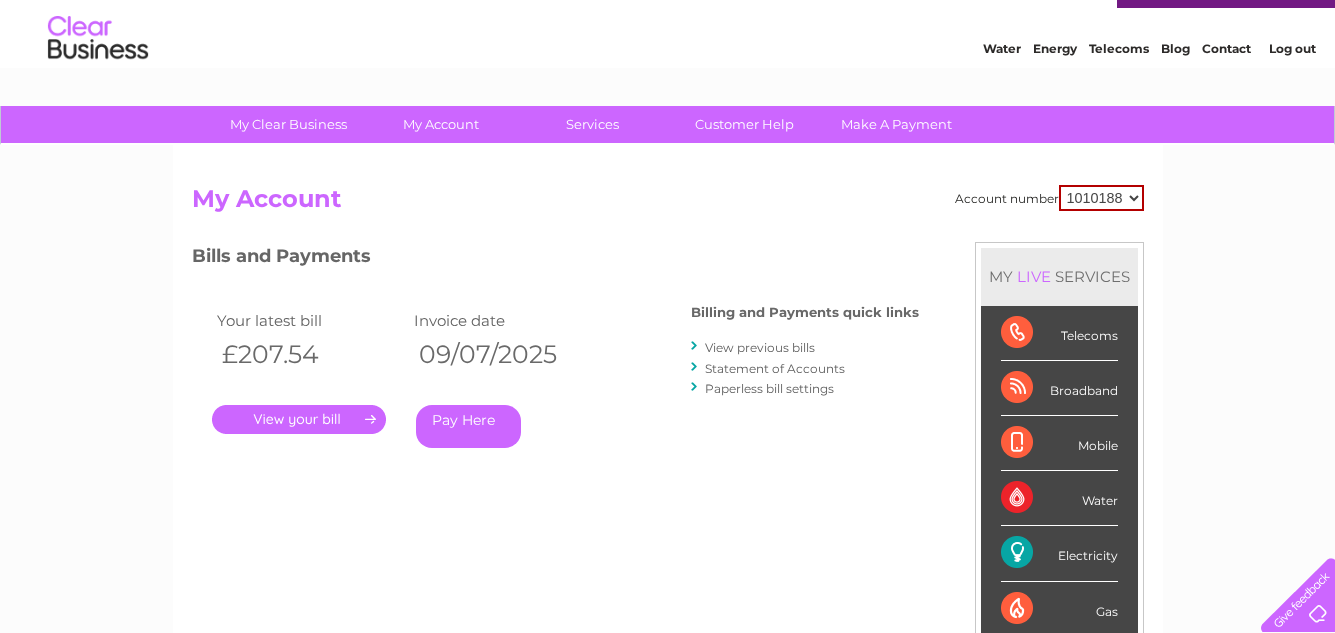 scroll, scrollTop: 0, scrollLeft: 0, axis: both 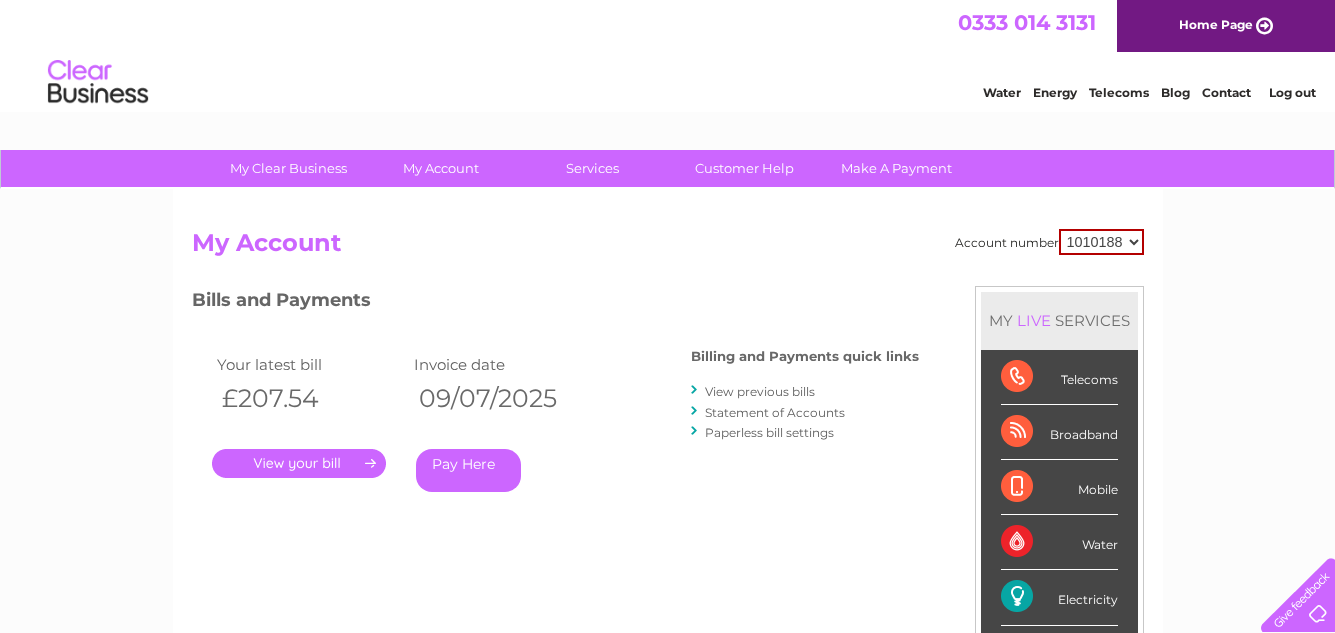 click on "View previous bills" at bounding box center [760, 391] 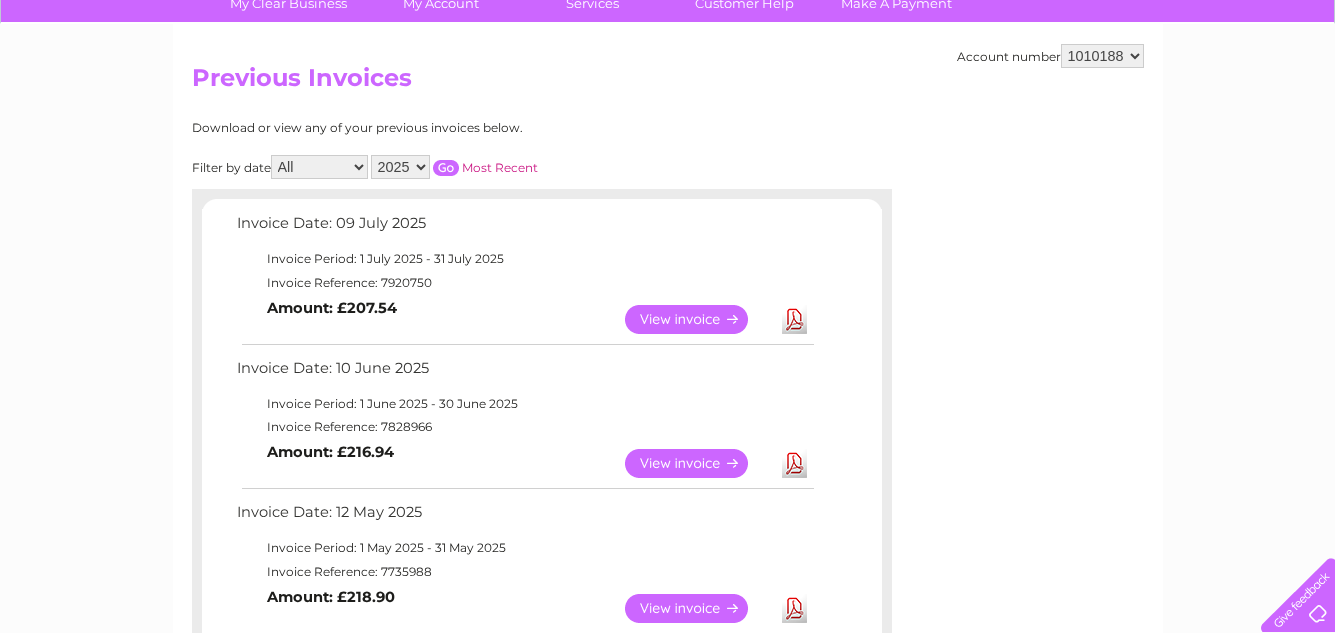 scroll, scrollTop: 200, scrollLeft: 0, axis: vertical 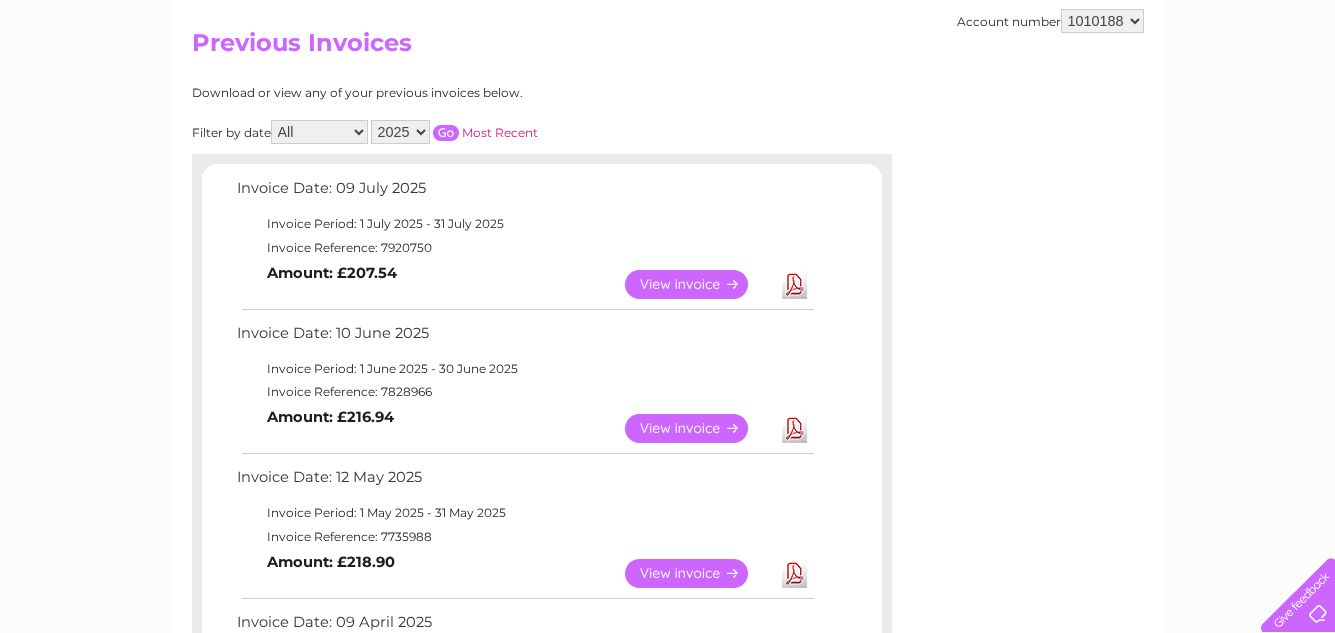 click on "View" at bounding box center [698, 428] 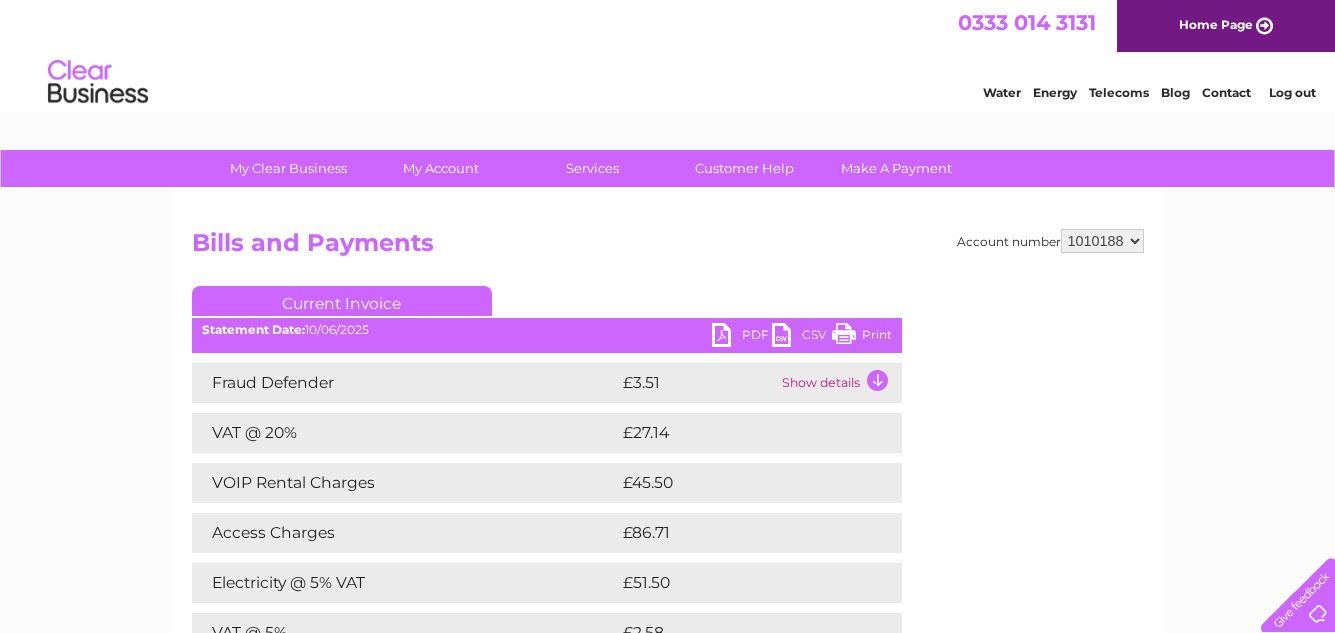 scroll, scrollTop: 0, scrollLeft: 0, axis: both 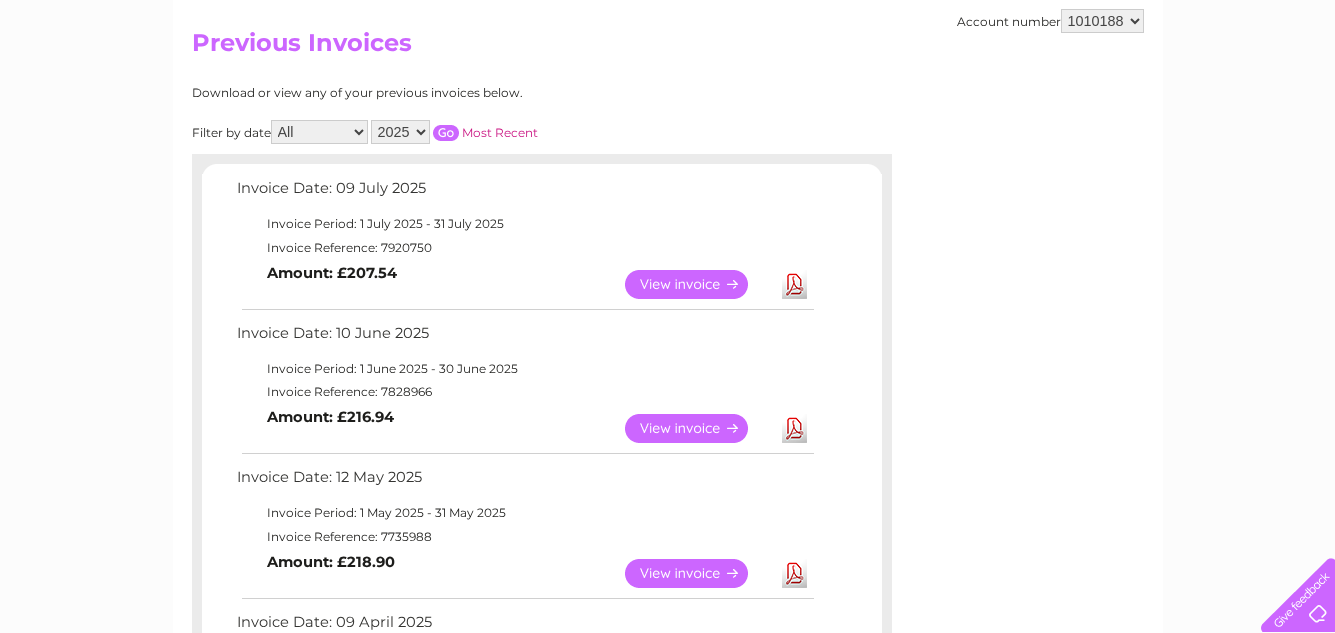 click on "View" at bounding box center (698, 573) 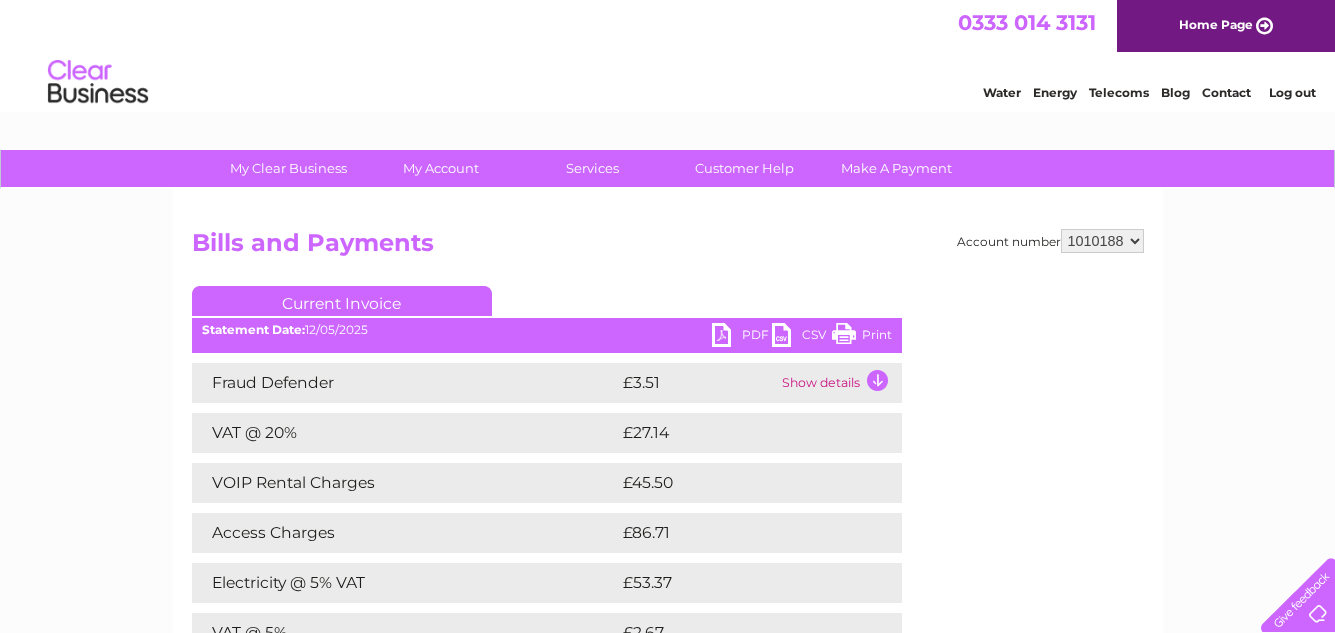 scroll, scrollTop: 0, scrollLeft: 0, axis: both 